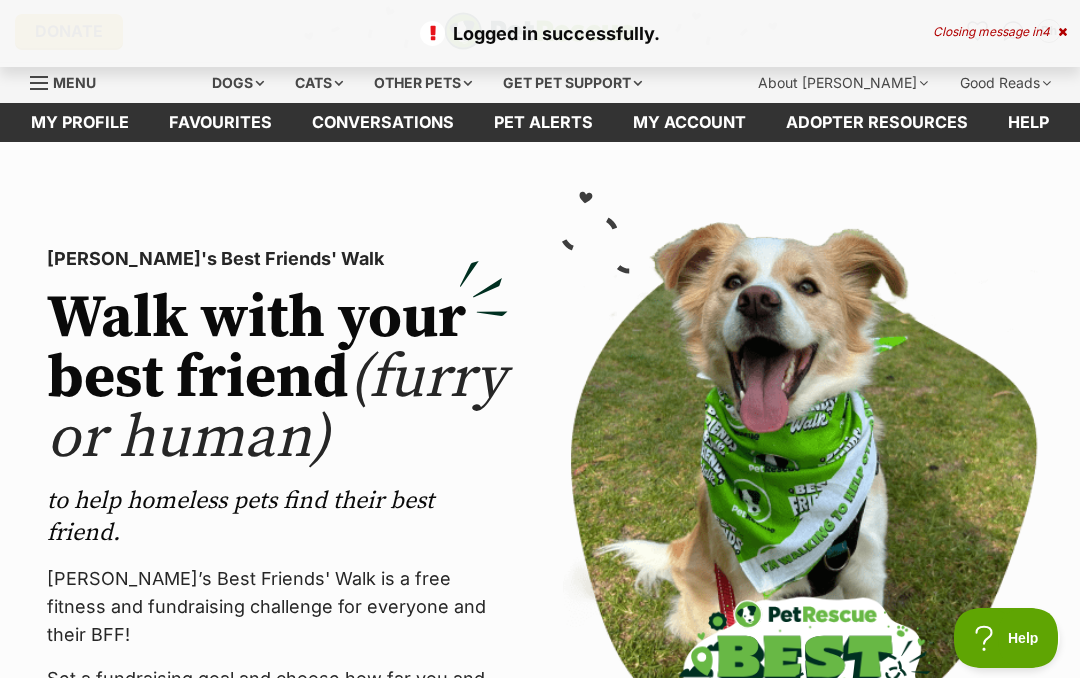 scroll, scrollTop: 0, scrollLeft: 0, axis: both 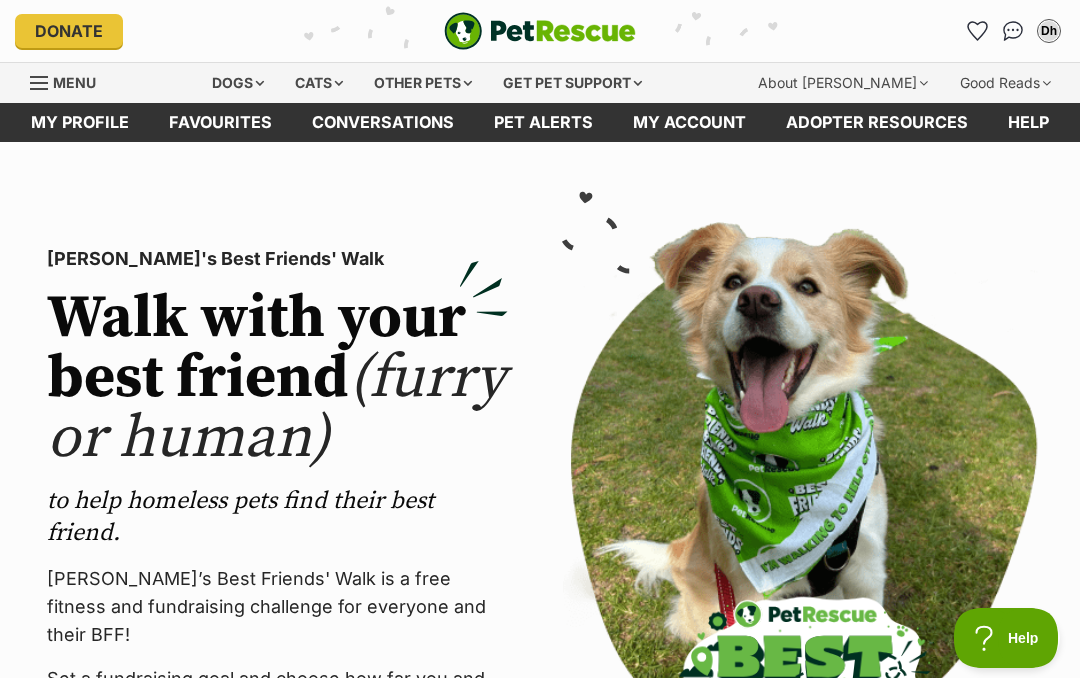 click on "Dogs" at bounding box center [238, 83] 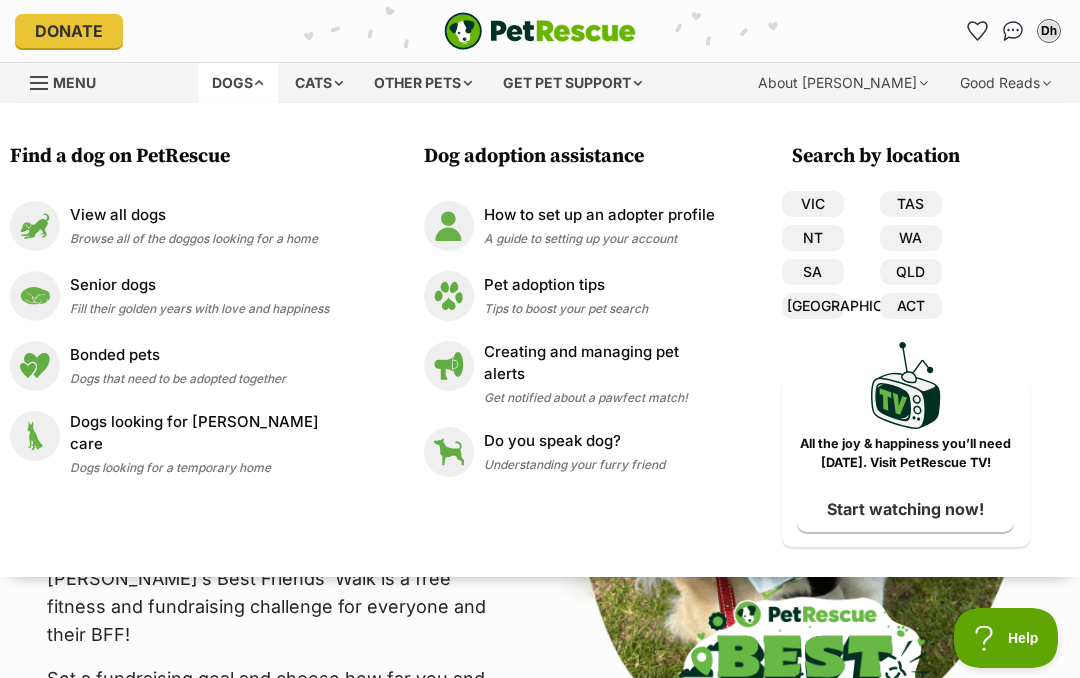 click on "View all dogs
Browse all of the doggos looking for a home" at bounding box center [194, 225] 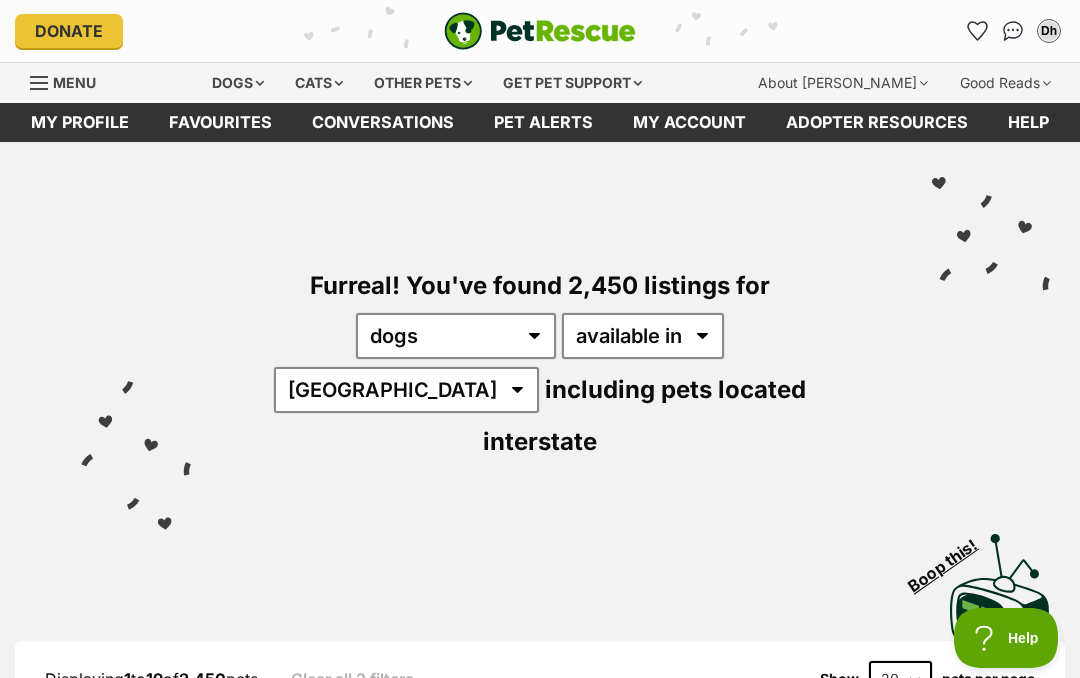 scroll, scrollTop: 0, scrollLeft: 0, axis: both 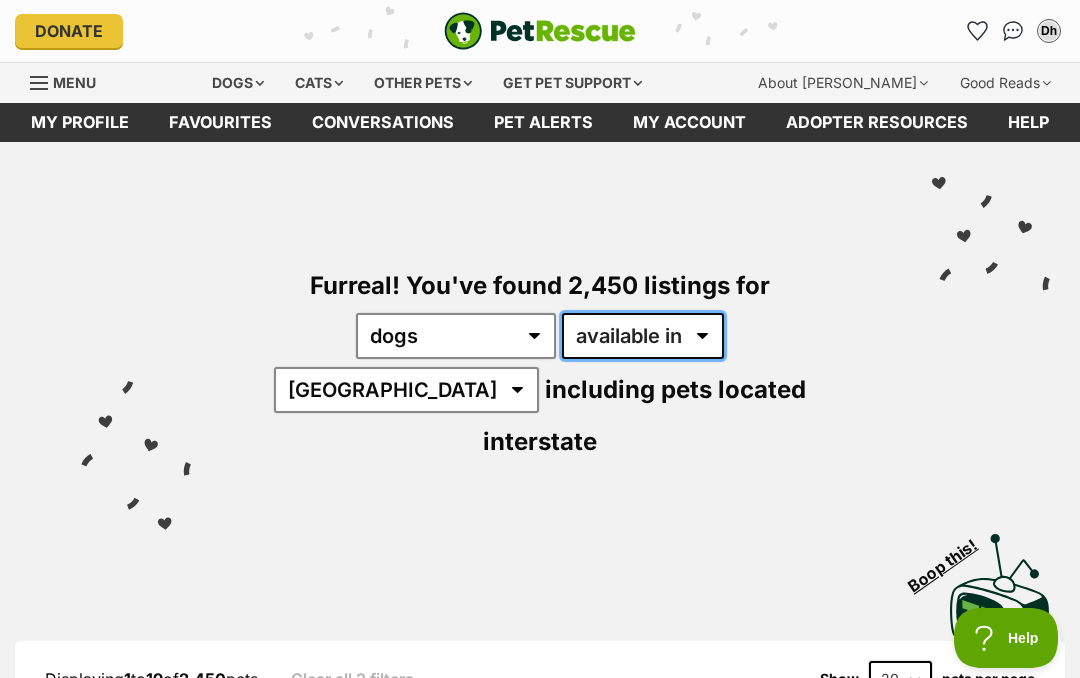 click on "available in
located in" at bounding box center [643, 336] 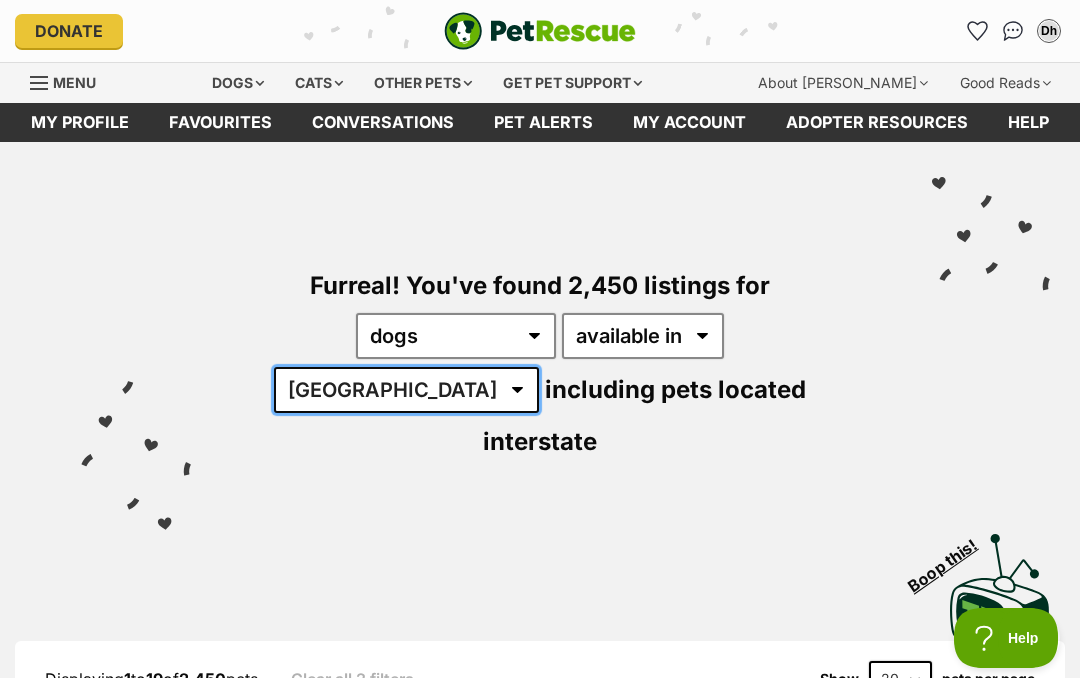 click on "Australia
ACT
NSW
NT
QLD
SA
TAS
VIC
WA" at bounding box center (406, 390) 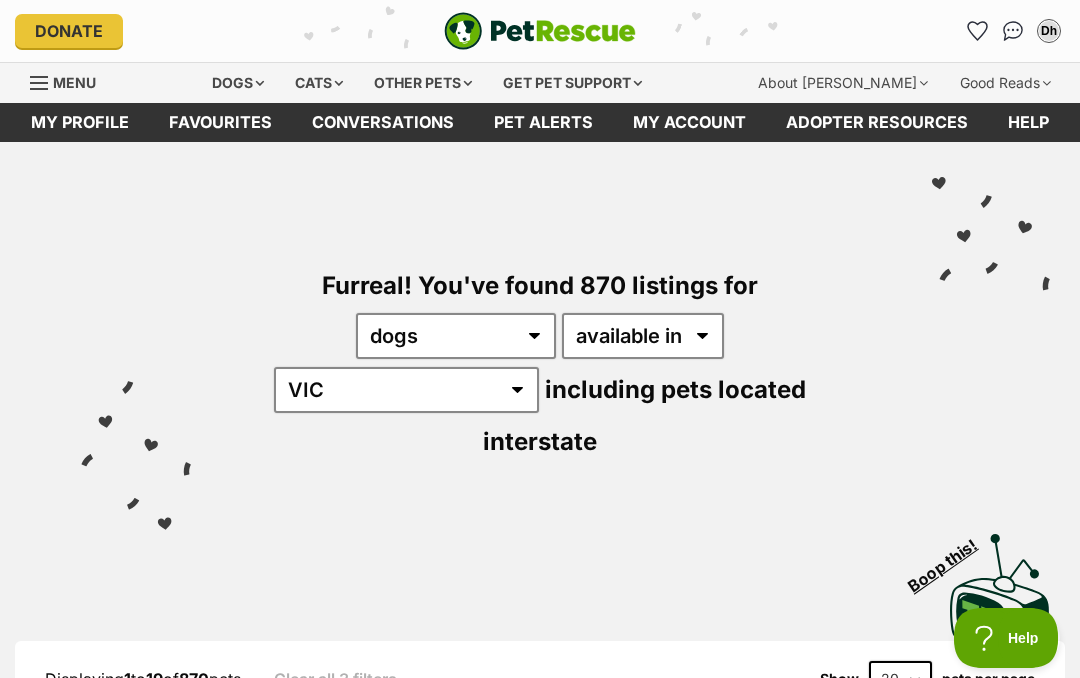 scroll, scrollTop: 0, scrollLeft: 0, axis: both 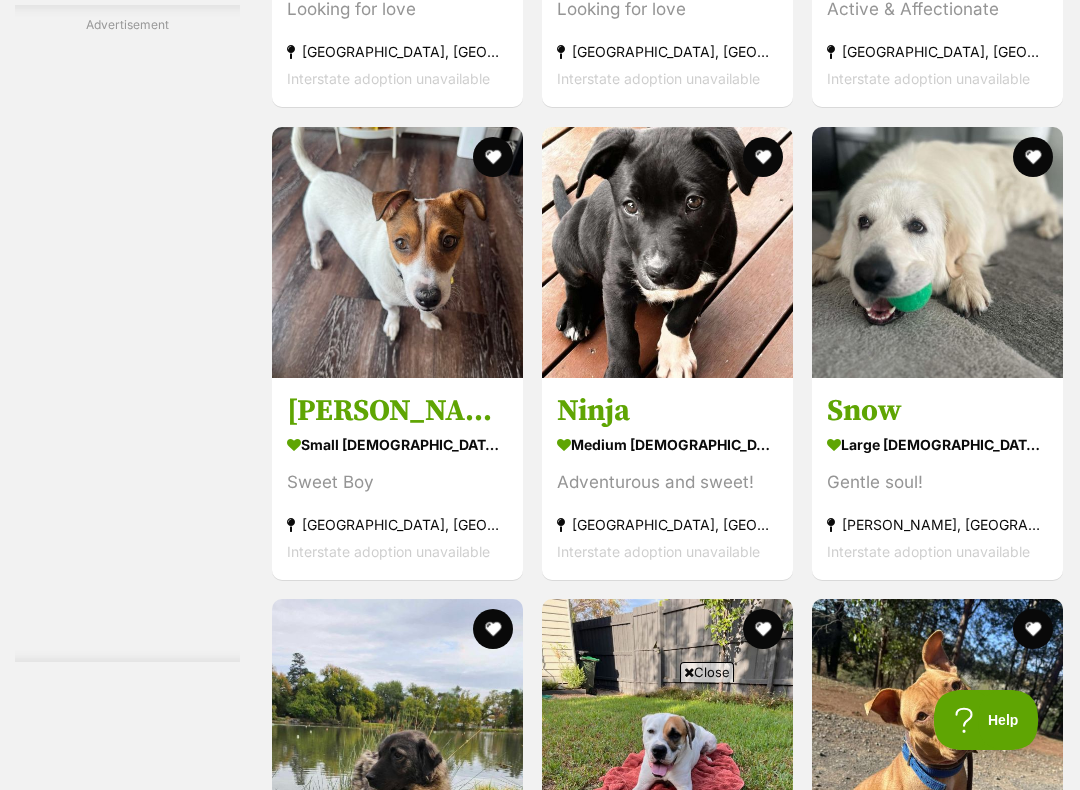 click at bounding box center [937, 252] 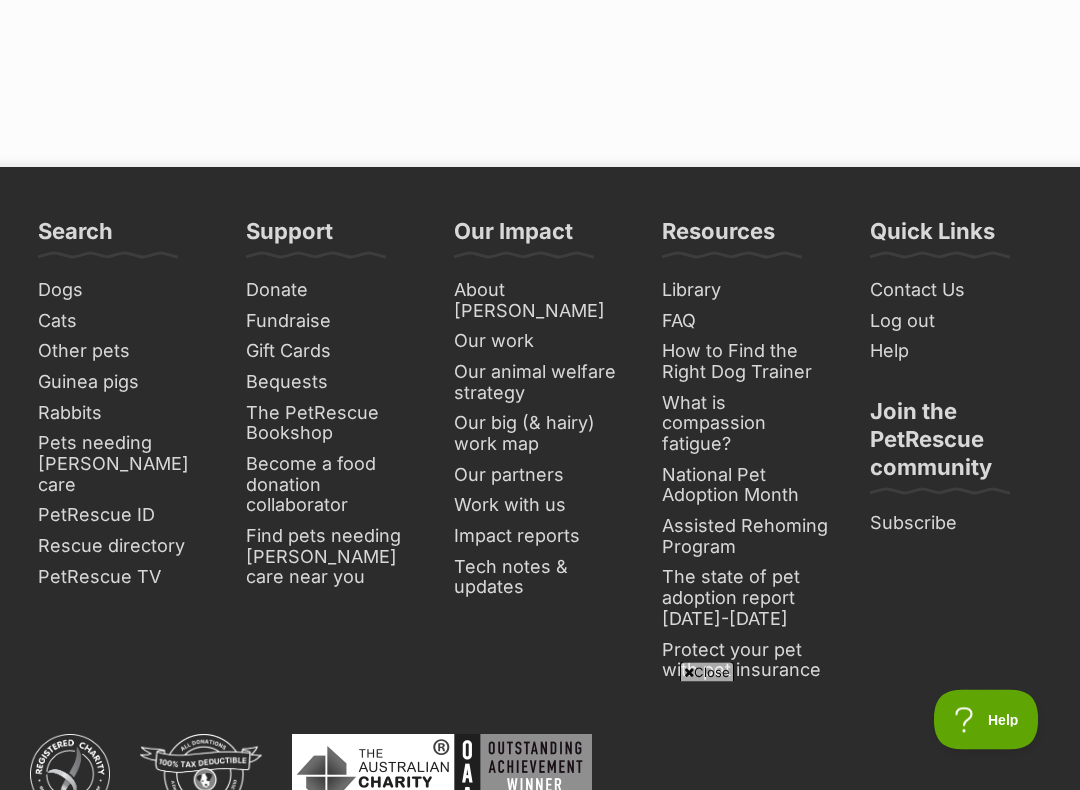 scroll, scrollTop: 10628, scrollLeft: 0, axis: vertical 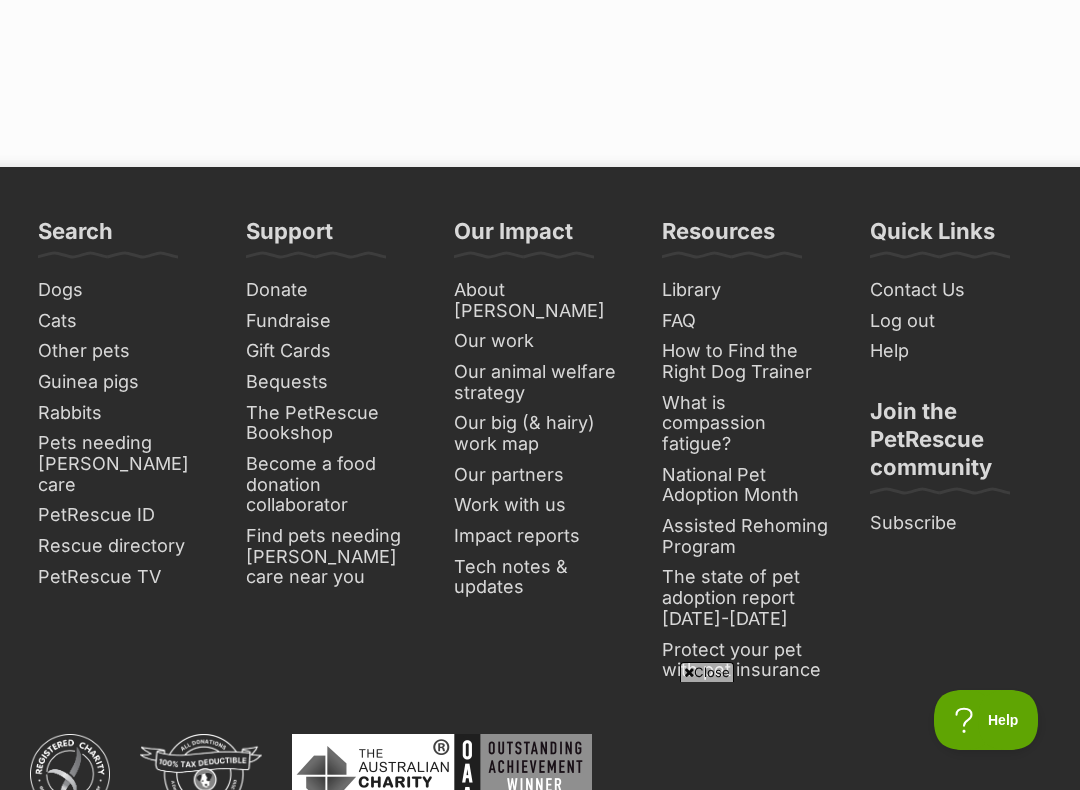 click on "Next" at bounding box center [668, -232] 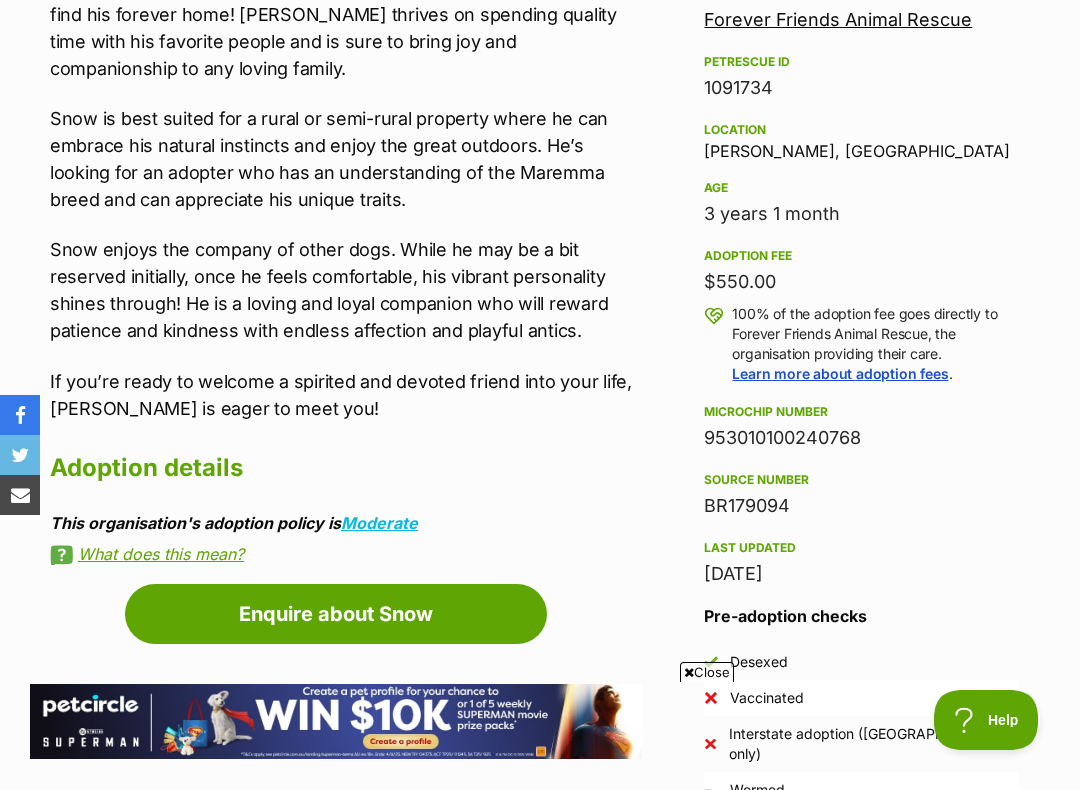 scroll, scrollTop: 1192, scrollLeft: 0, axis: vertical 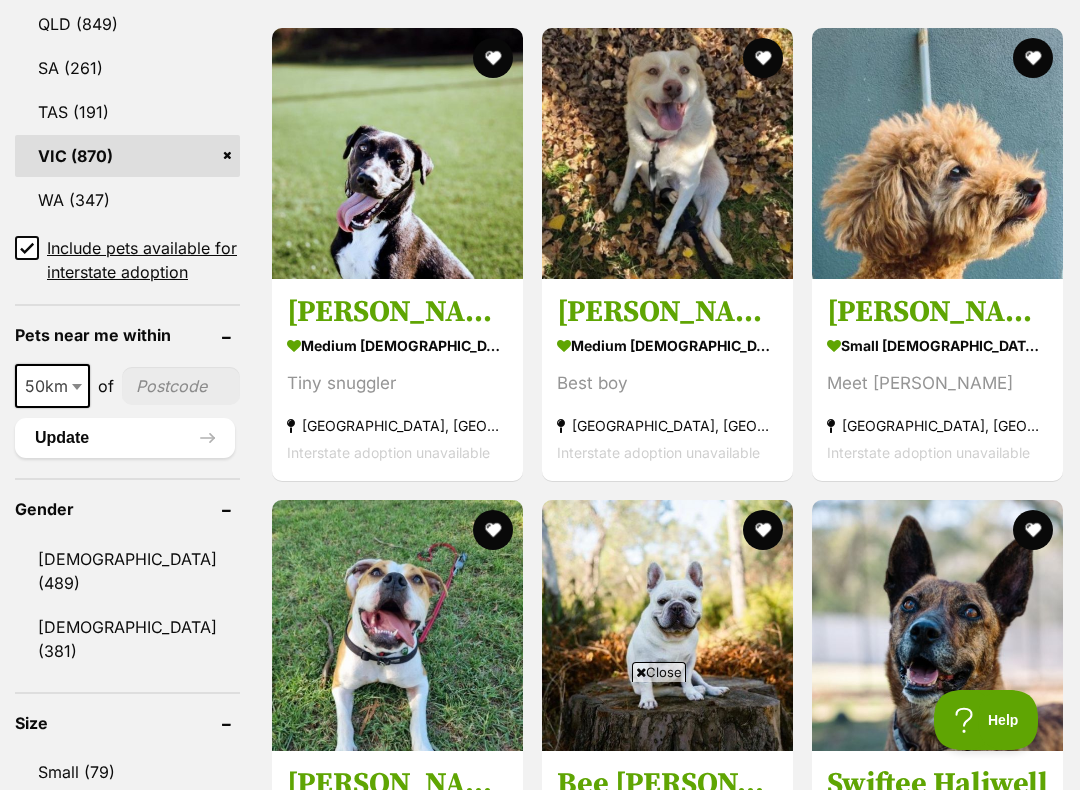 click at bounding box center [937, 153] 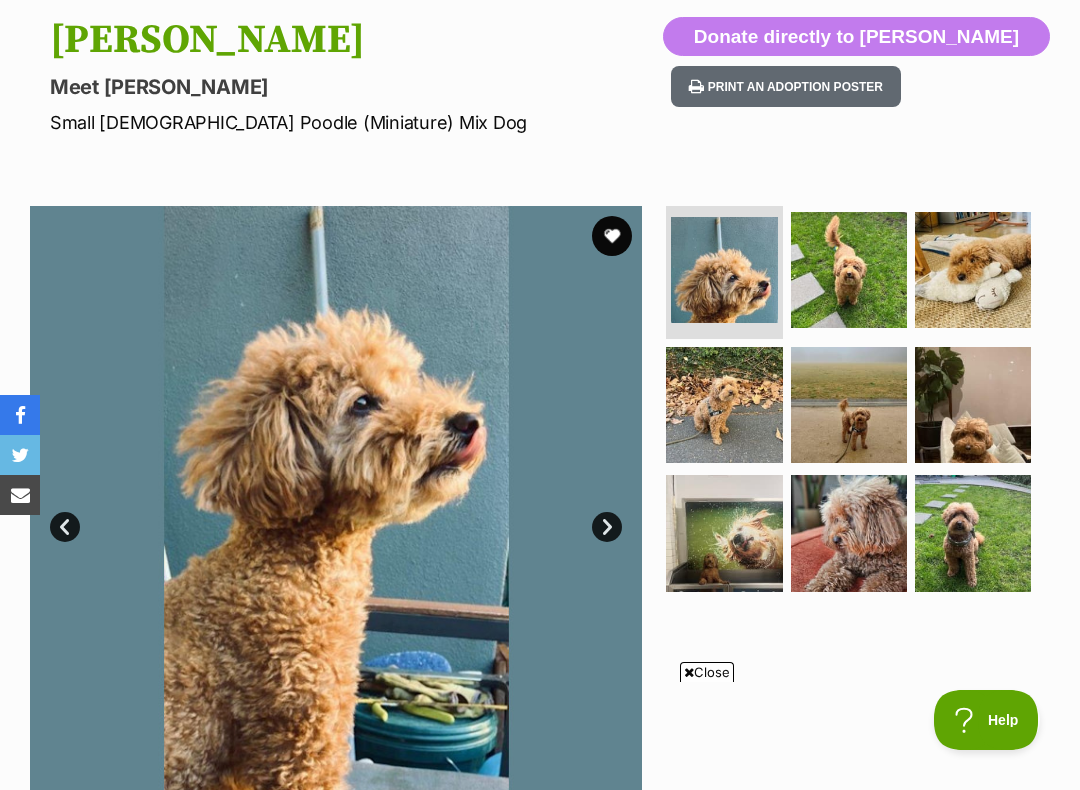 scroll, scrollTop: 299, scrollLeft: 0, axis: vertical 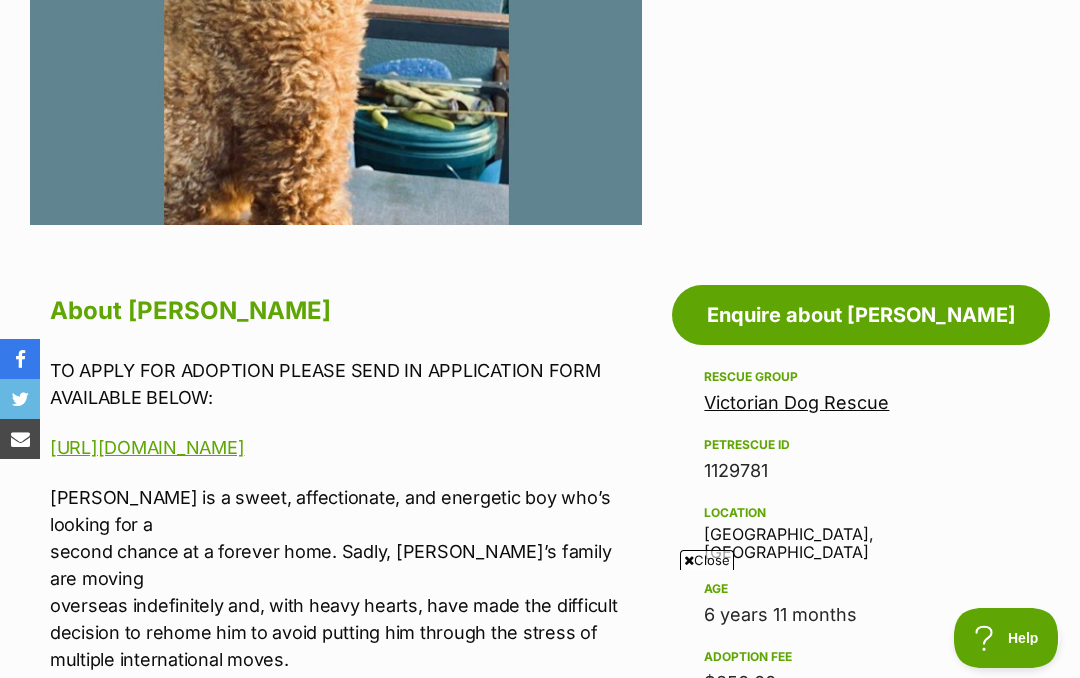 click on "https://www.victoriandogrescue.org.au/adopt/" at bounding box center [147, 447] 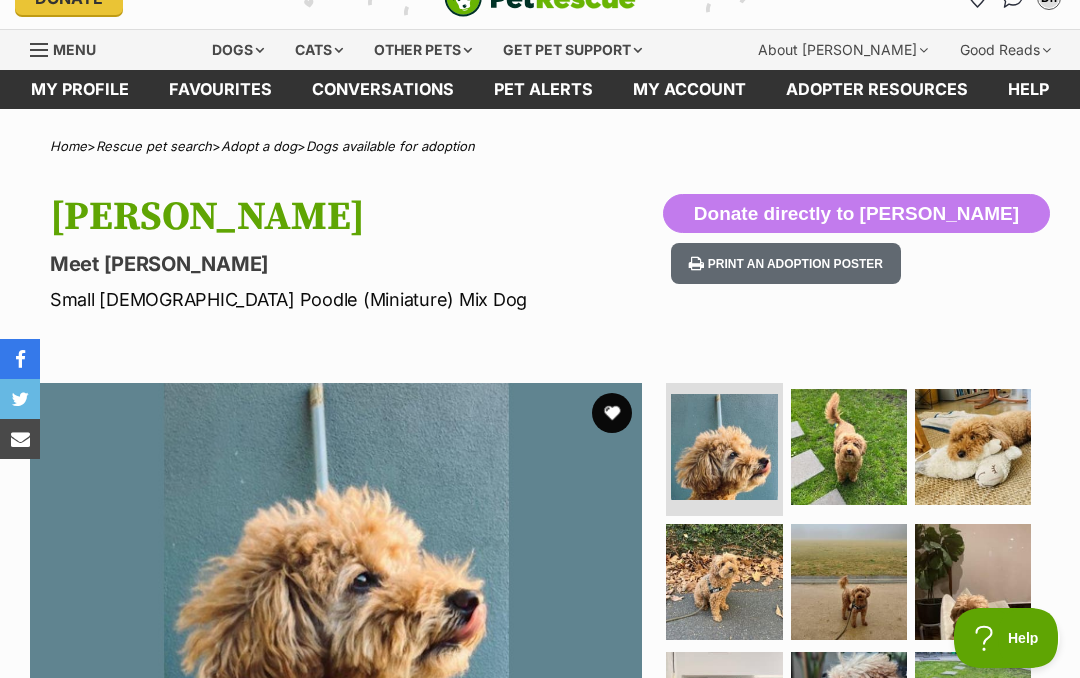 scroll, scrollTop: 0, scrollLeft: 0, axis: both 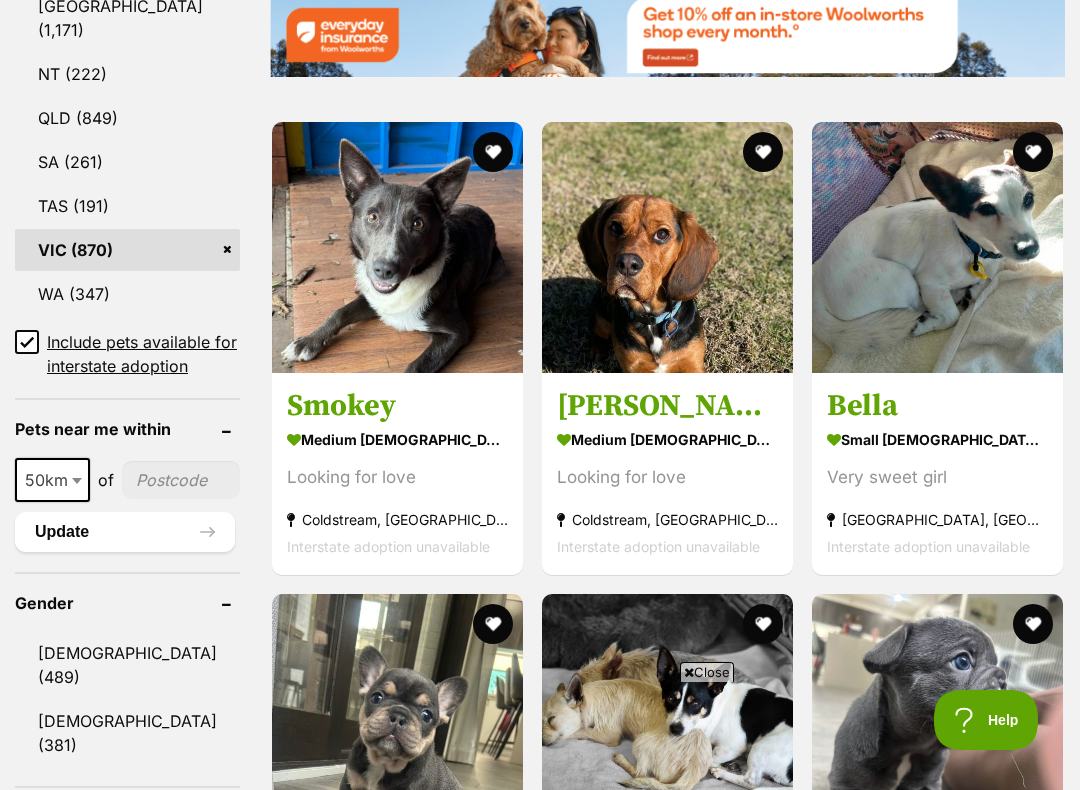 click at bounding box center [397, 247] 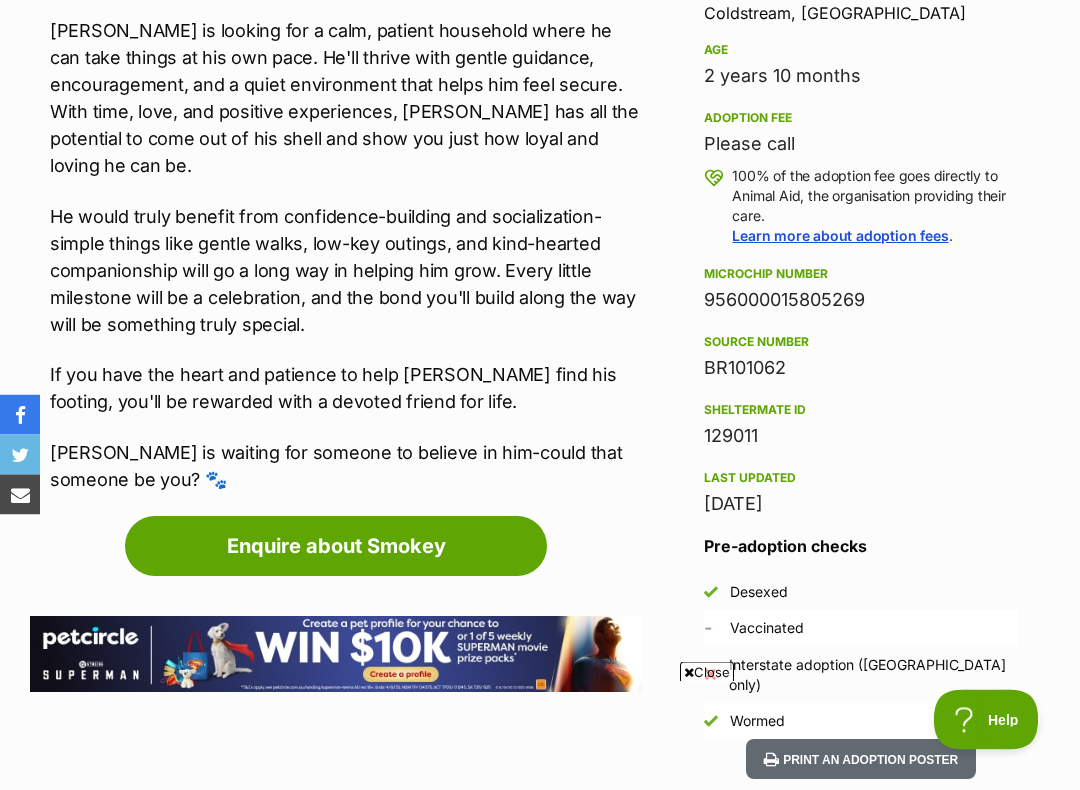 scroll, scrollTop: 1324, scrollLeft: 0, axis: vertical 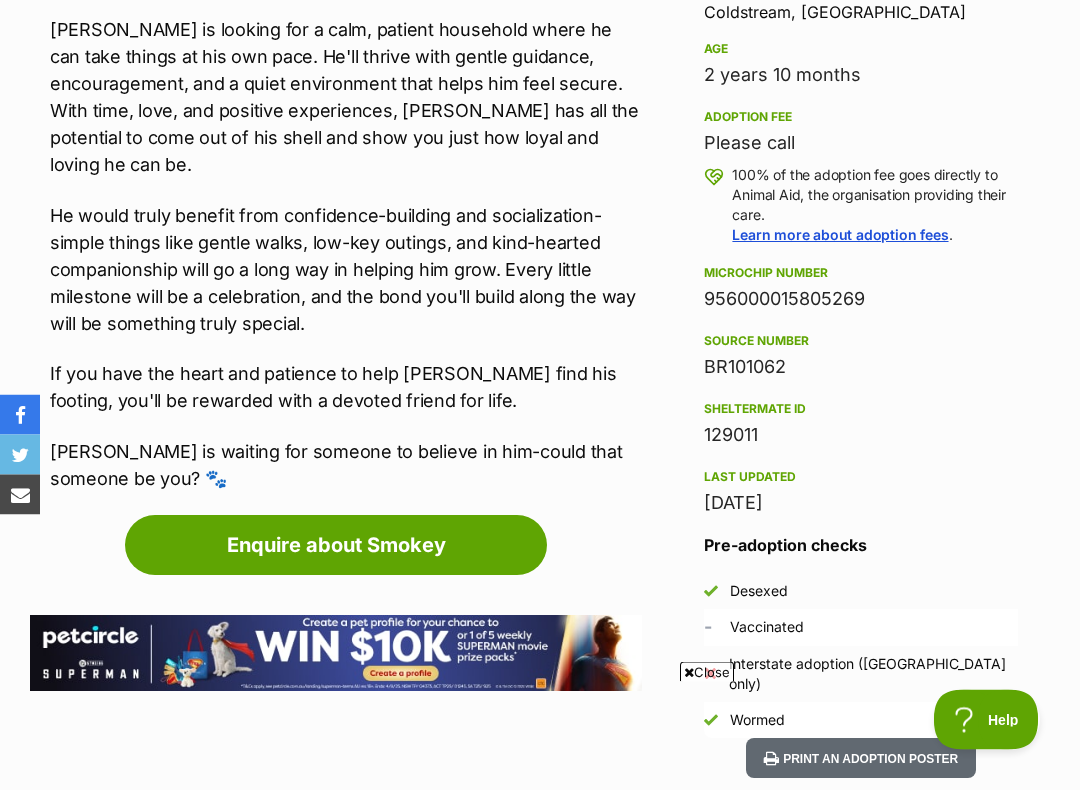 click on "-
Vaccinated" at bounding box center [861, 628] 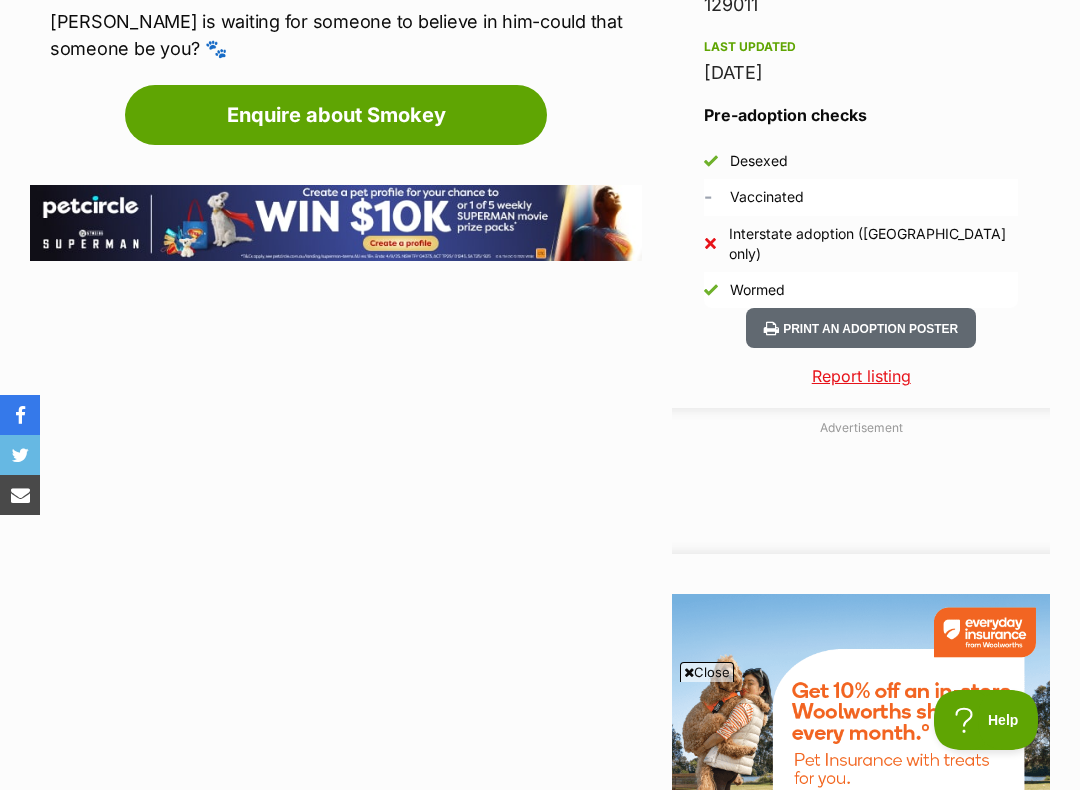 scroll, scrollTop: 0, scrollLeft: 0, axis: both 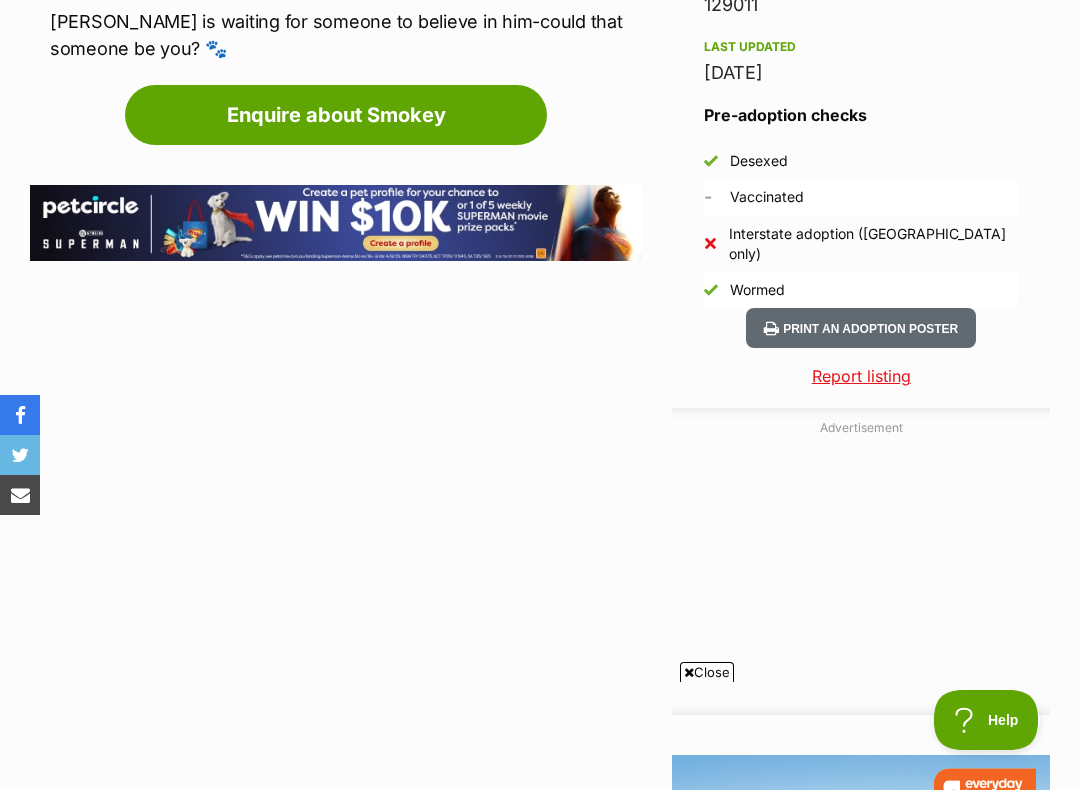 click on "Enquire about Smokey" at bounding box center (336, 115) 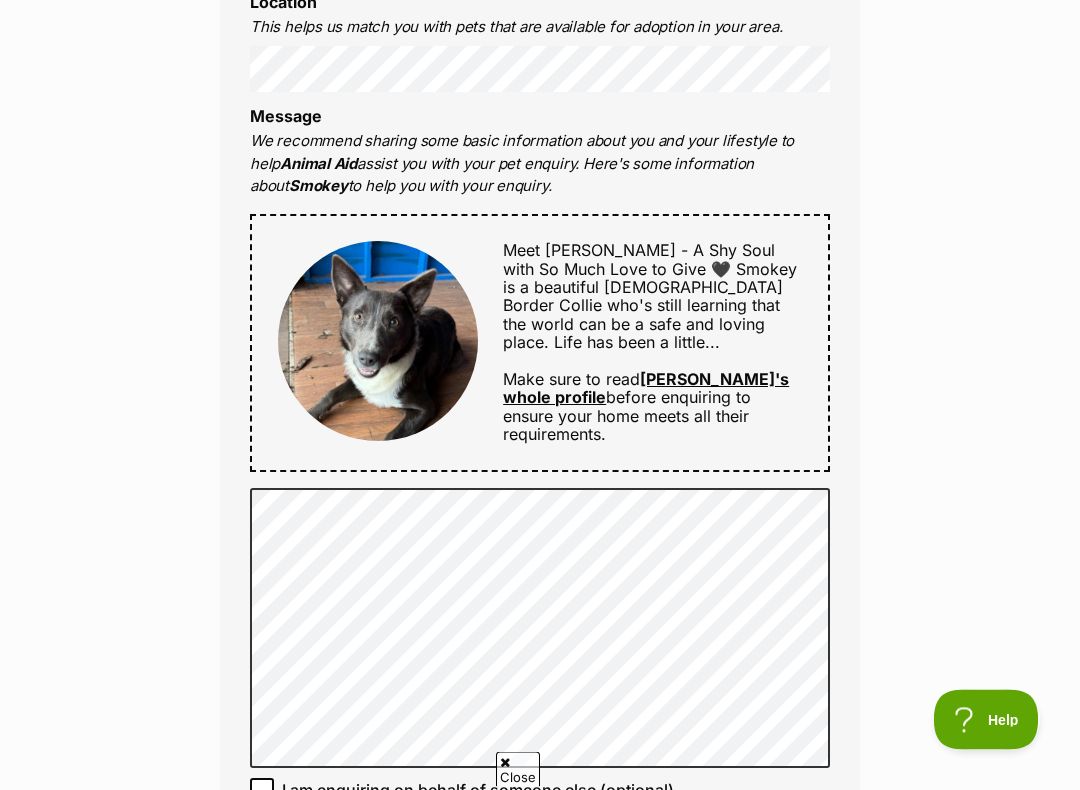 scroll, scrollTop: 956, scrollLeft: 0, axis: vertical 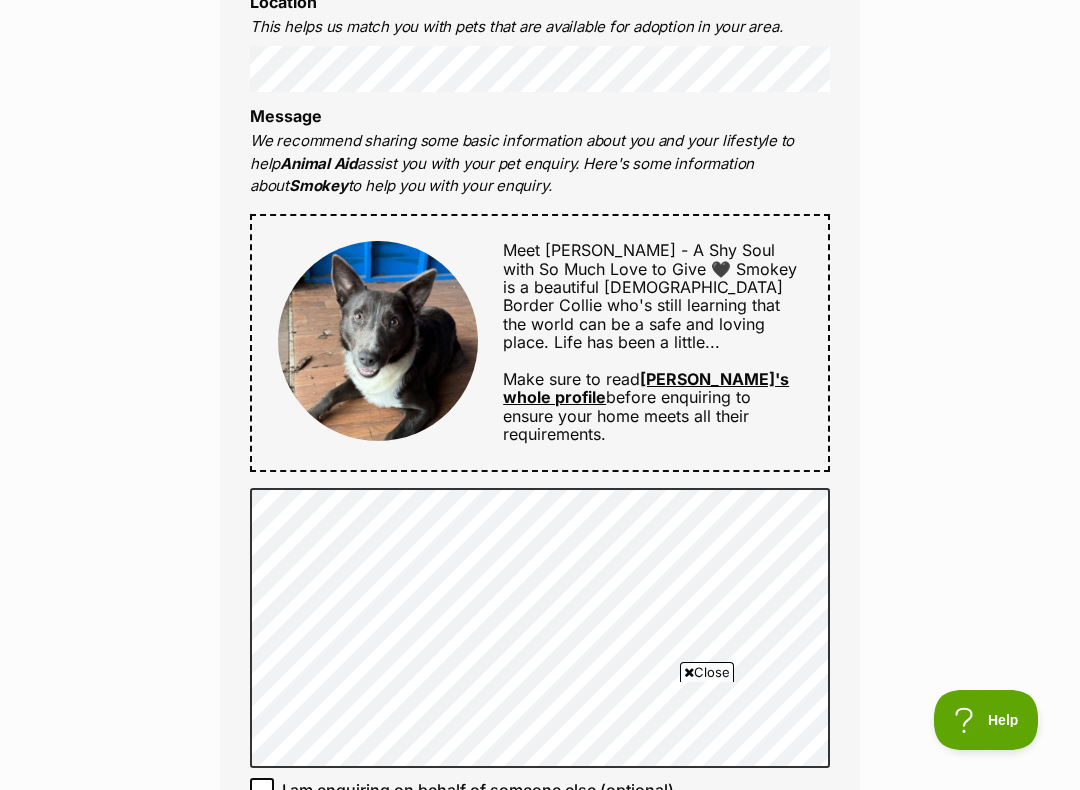 click on "Enquire about  Smokey
03 9739 0300
Send an enquiry via the form below or phone us on
03 97*****
Want to increase your chances of a successful enquiry?
Update your adopter profile now!
Full name [PERSON_NAME]
Email
We require this to be able to send you communications regarding your pet enquiry.
[EMAIL_ADDRESS][DOMAIN_NAME]
Phone number [GEOGRAPHIC_DATA] +1 [GEOGRAPHIC_DATA] +44 [GEOGRAPHIC_DATA] (‫[GEOGRAPHIC_DATA]‬‎) +93 [GEOGRAPHIC_DATA] ([GEOGRAPHIC_DATA]) +355 [GEOGRAPHIC_DATA] (‫[GEOGRAPHIC_DATA]‬‎) +213 [US_STATE] +1684 [GEOGRAPHIC_DATA] +376 [GEOGRAPHIC_DATA] +244 [GEOGRAPHIC_DATA] +1264 [GEOGRAPHIC_DATA] +1268 [GEOGRAPHIC_DATA] +54 [GEOGRAPHIC_DATA] ([GEOGRAPHIC_DATA]) +374 [GEOGRAPHIC_DATA] +297 [GEOGRAPHIC_DATA] +61 [GEOGRAPHIC_DATA] ([GEOGRAPHIC_DATA]) +43 [GEOGRAPHIC_DATA] ([GEOGRAPHIC_DATA]) +994 [GEOGRAPHIC_DATA] +1242 [GEOGRAPHIC_DATA] (‫[GEOGRAPHIC_DATA]‬‎) +973 [GEOGRAPHIC_DATA] ([GEOGRAPHIC_DATA]) +880 [GEOGRAPHIC_DATA] +1246 [GEOGRAPHIC_DATA] ([GEOGRAPHIC_DATA]) +375 [GEOGRAPHIC_DATA] ([GEOGRAPHIC_DATA]) +32 [GEOGRAPHIC_DATA] +501 [GEOGRAPHIC_DATA] ([GEOGRAPHIC_DATA]) +229 [GEOGRAPHIC_DATA] +1441 [GEOGRAPHIC_DATA] (འབྲུག) +975 [GEOGRAPHIC_DATA] +591 +387 [GEOGRAPHIC_DATA] +267 +55" at bounding box center [540, 390] 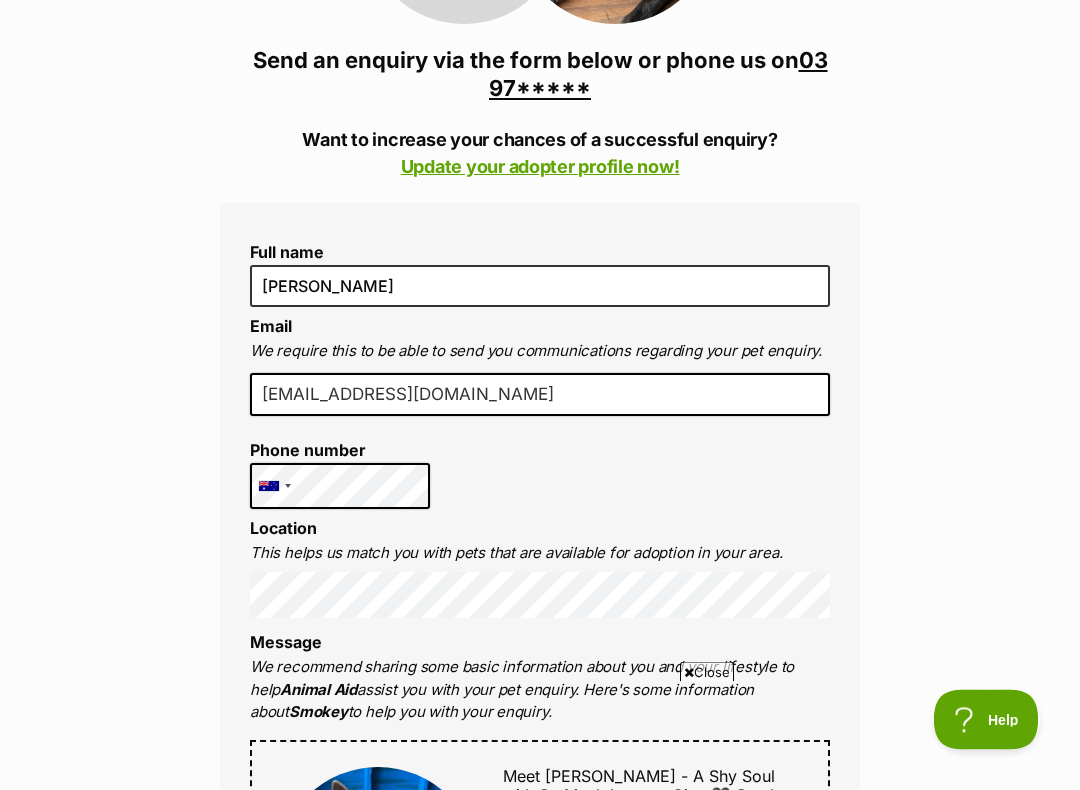 scroll, scrollTop: 441, scrollLeft: 0, axis: vertical 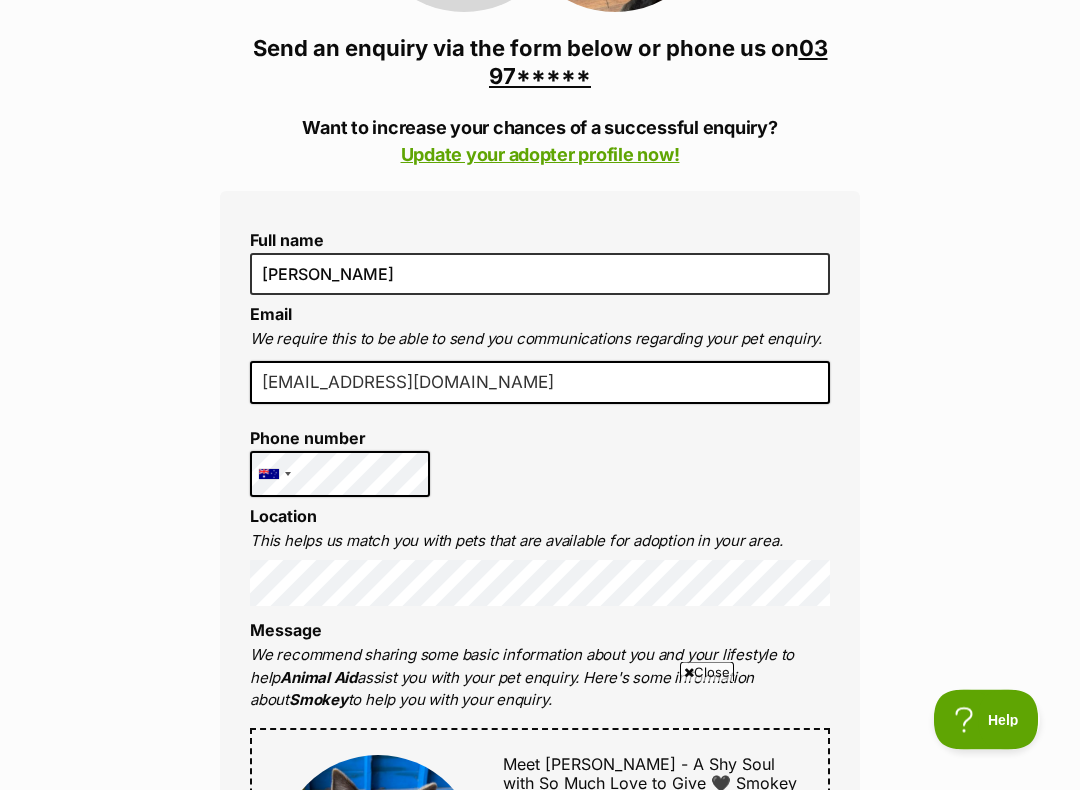 click at bounding box center [274, 475] 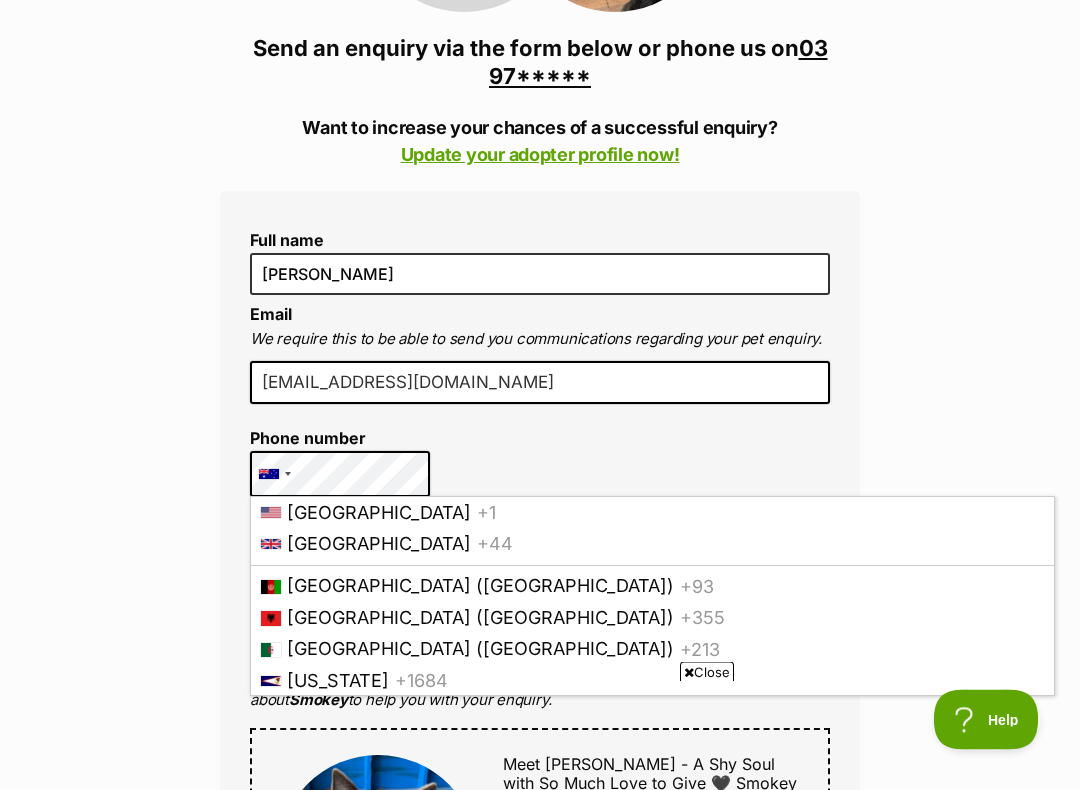 scroll, scrollTop: 442, scrollLeft: 0, axis: vertical 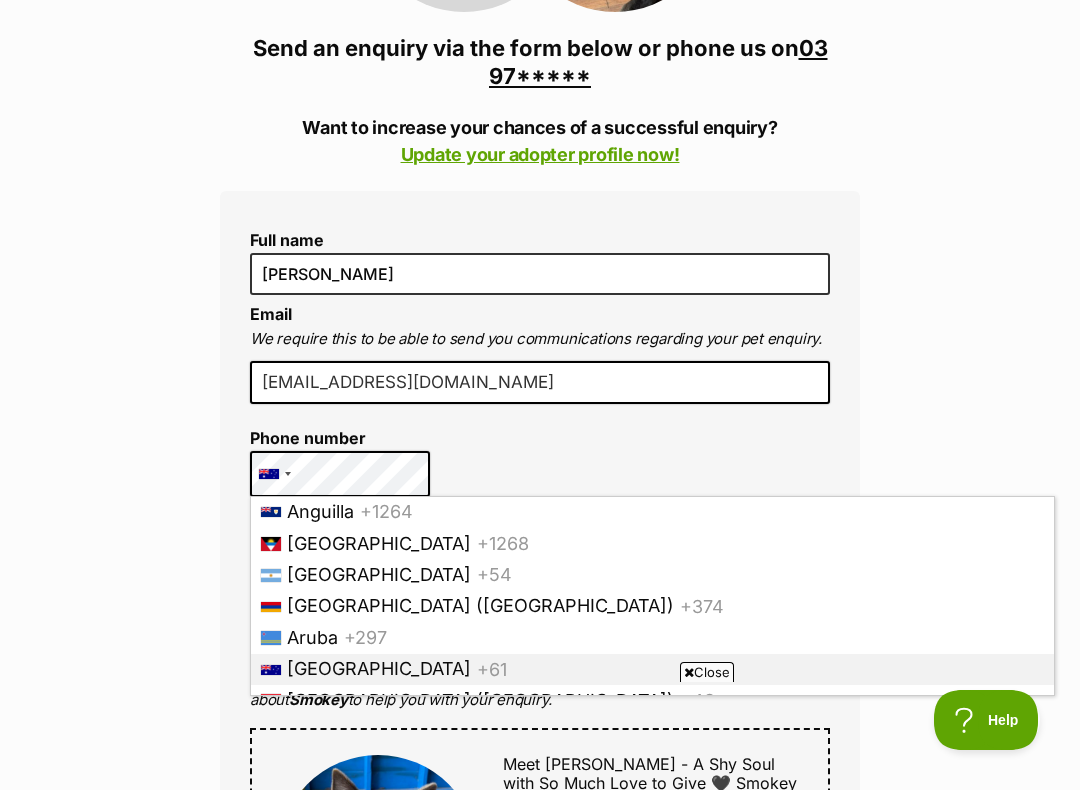 click on "Australia" at bounding box center [379, 668] 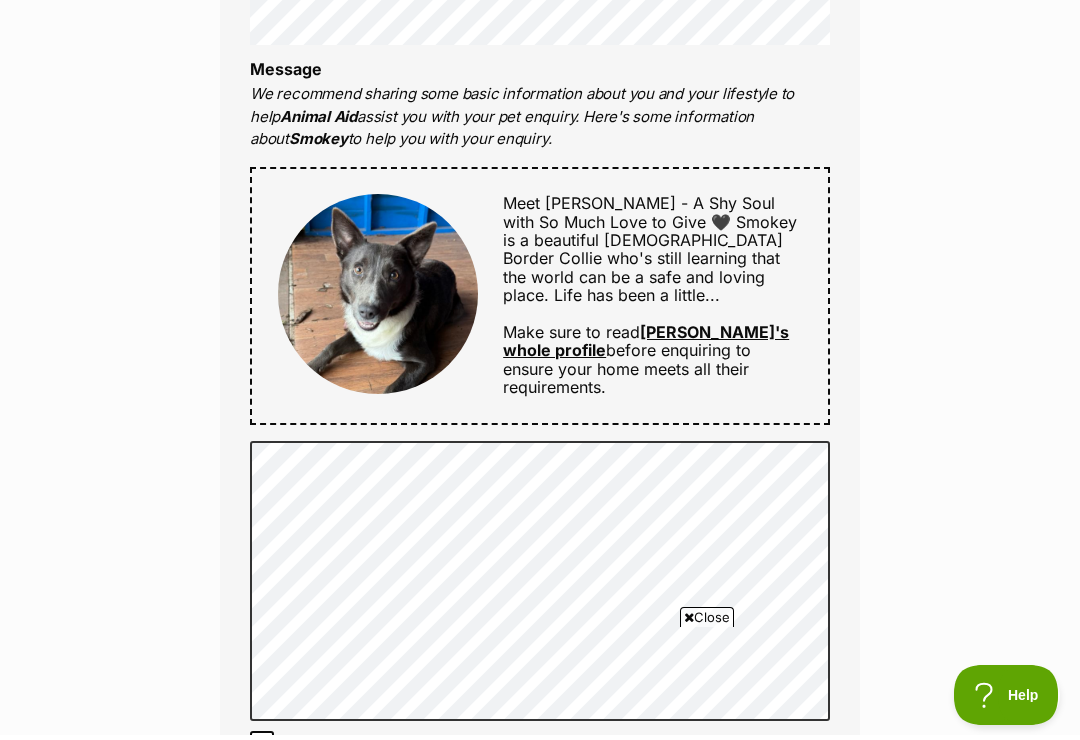 scroll, scrollTop: 999, scrollLeft: 0, axis: vertical 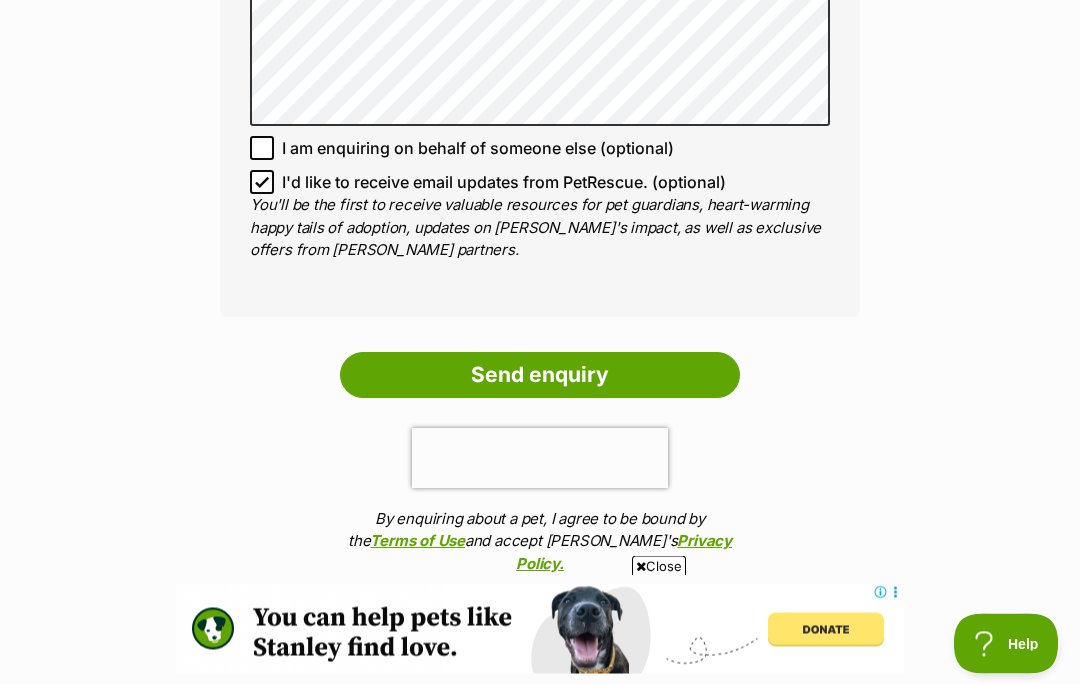 click on "I'd like to receive email updates from PetRescue. (optional)" at bounding box center (262, 183) 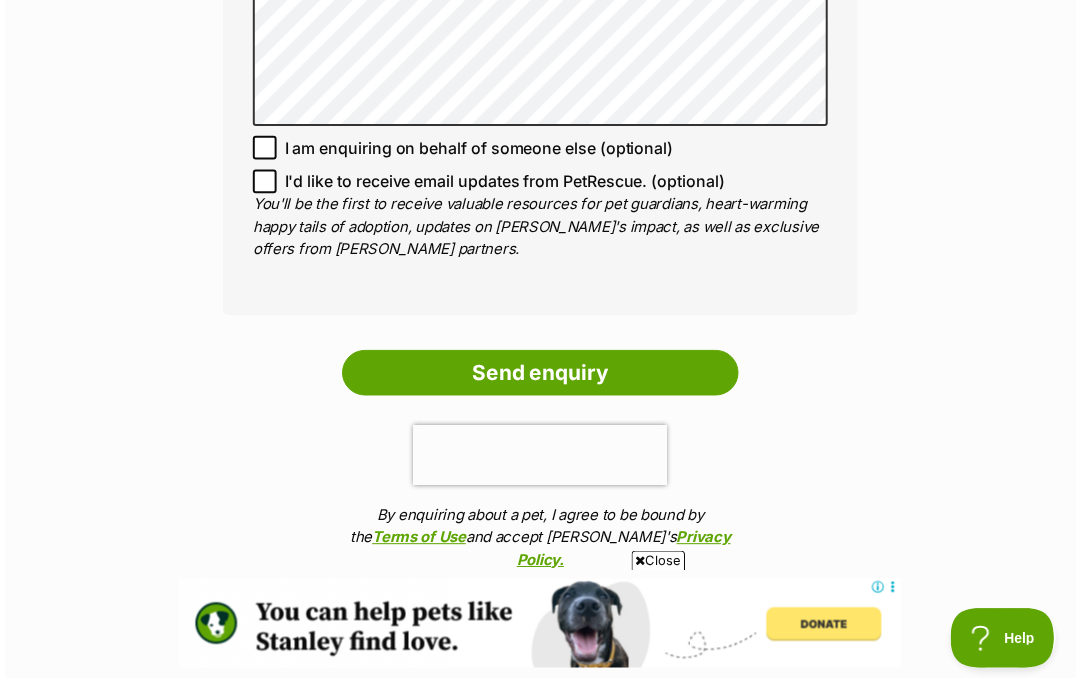 scroll, scrollTop: 1598, scrollLeft: 0, axis: vertical 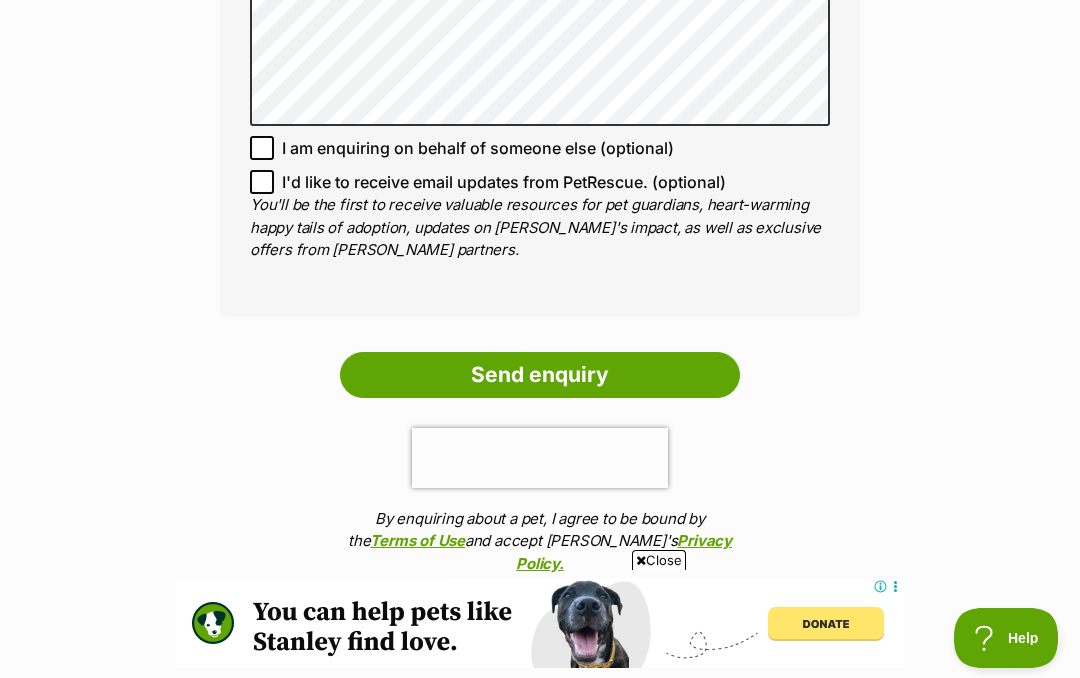 click on "Send enquiry" at bounding box center [540, 375] 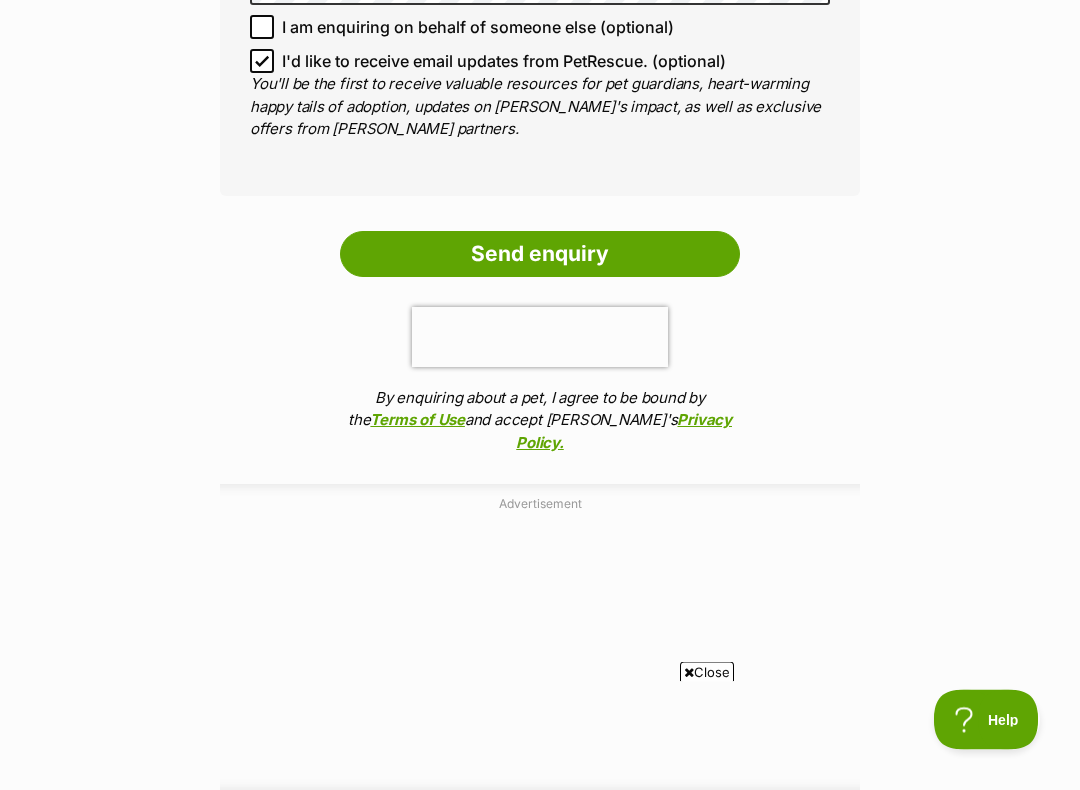 scroll, scrollTop: 1848, scrollLeft: 0, axis: vertical 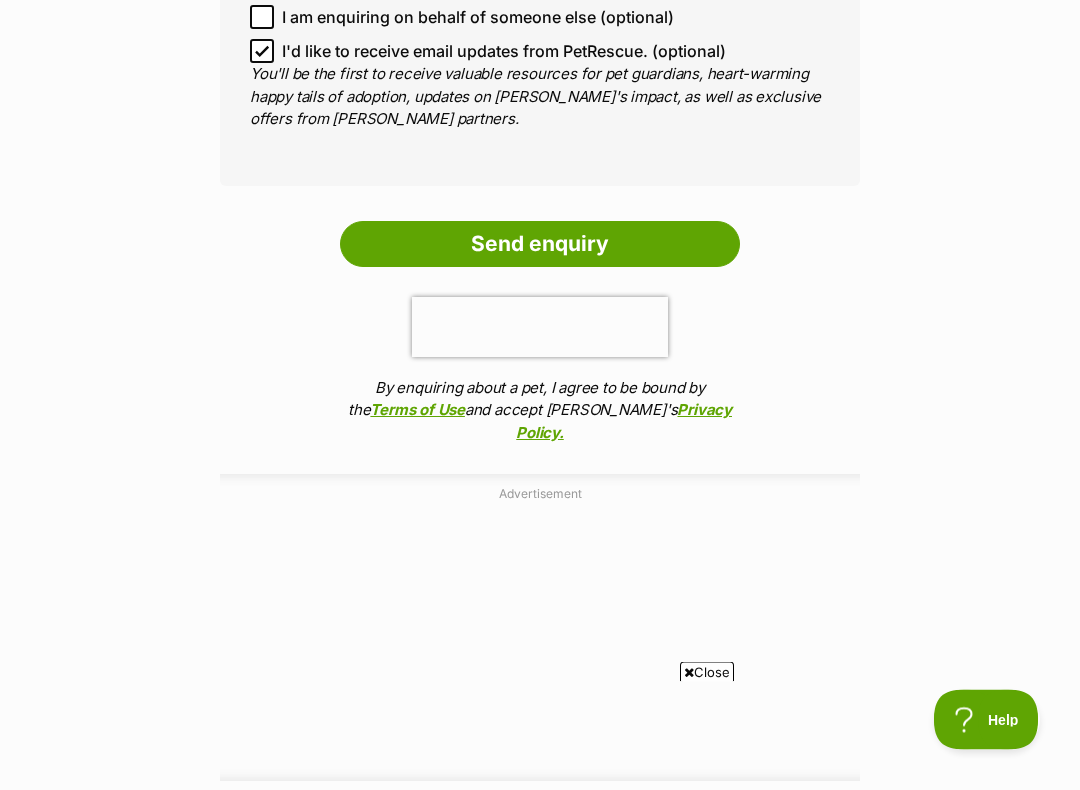 click on "I'd like to receive email updates from PetRescue. (optional)" at bounding box center (262, 52) 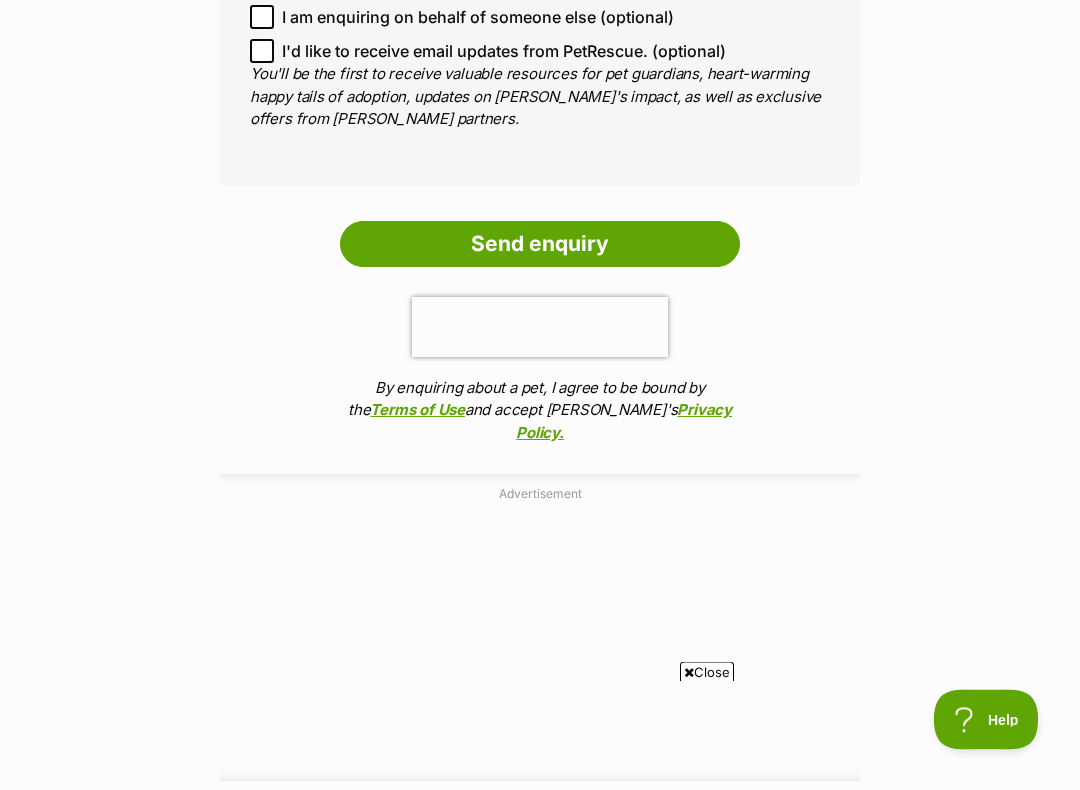 scroll, scrollTop: 1849, scrollLeft: 0, axis: vertical 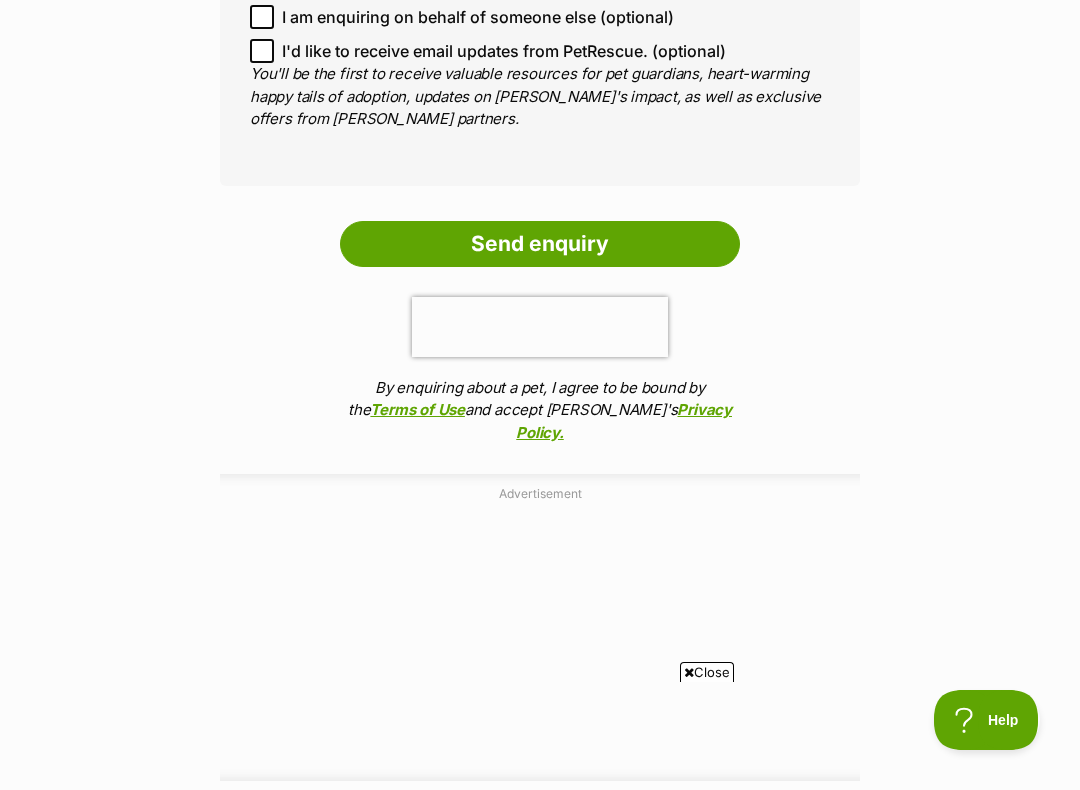 click on "Send enquiry" at bounding box center (540, 244) 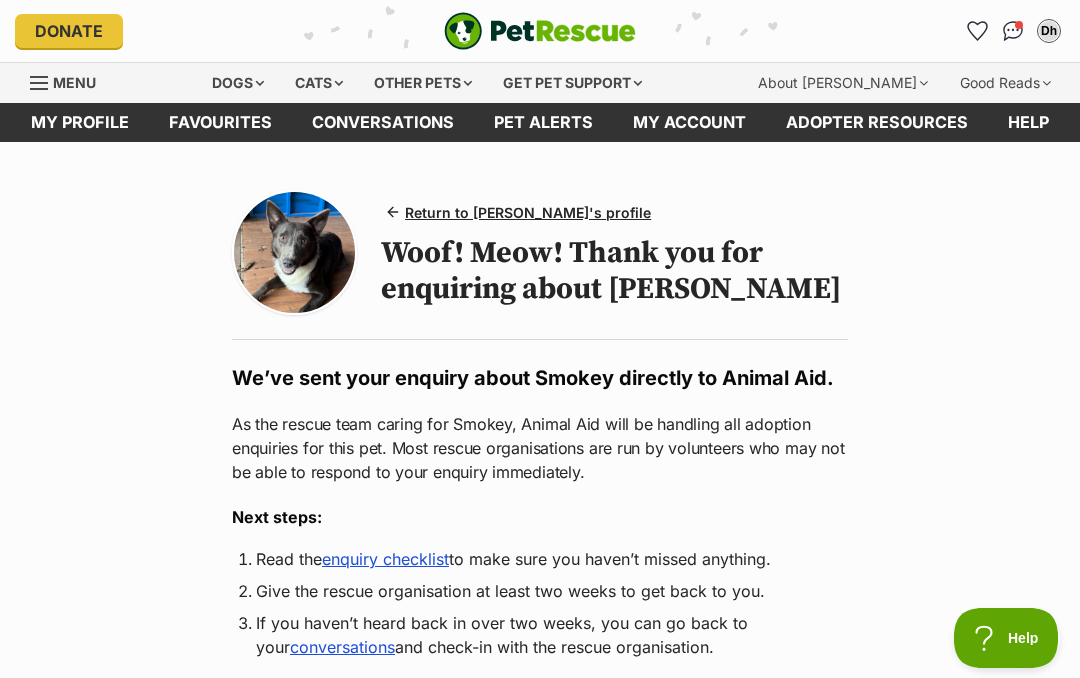 scroll, scrollTop: 0, scrollLeft: 0, axis: both 